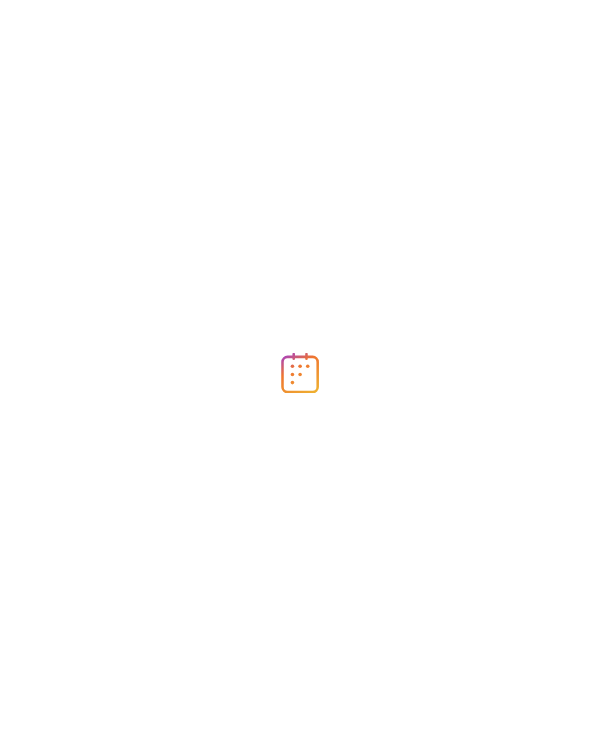 scroll, scrollTop: 0, scrollLeft: 0, axis: both 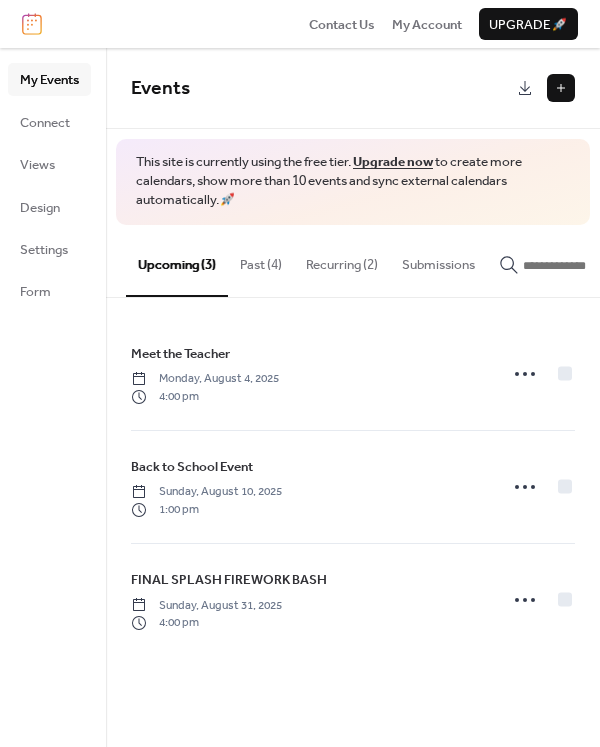 click on "Past (4)" at bounding box center [261, 260] 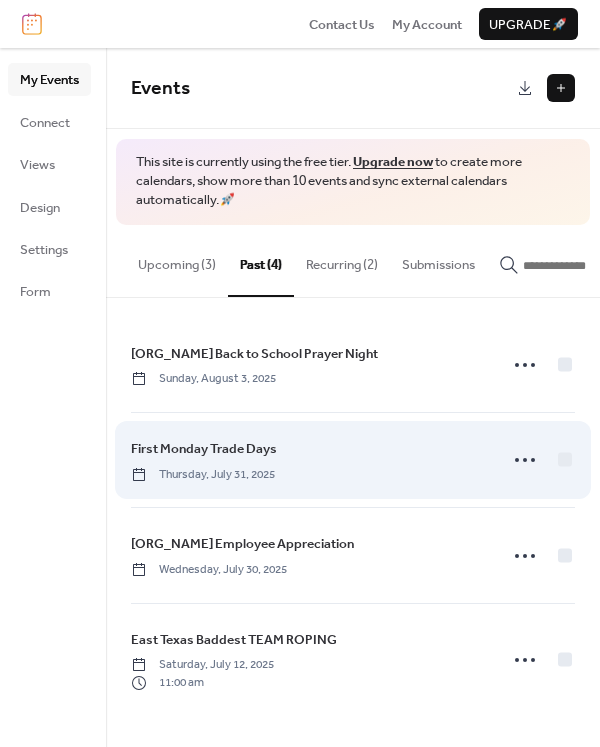 click on "First Monday Trade Days Thursday, July 31, 2025" at bounding box center (308, 460) 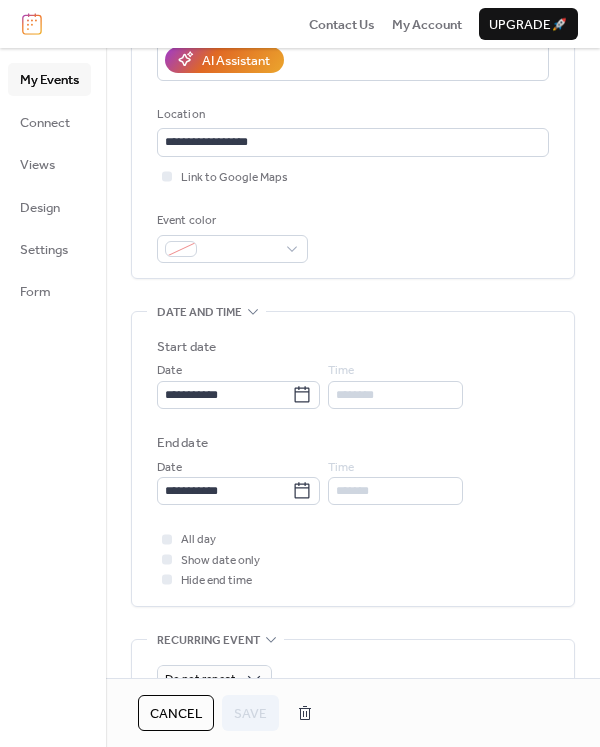 scroll, scrollTop: 400, scrollLeft: 0, axis: vertical 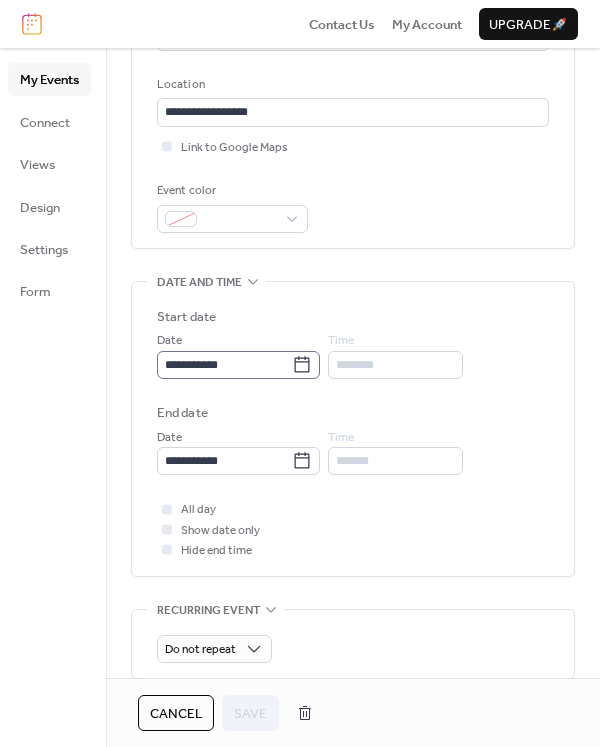 click 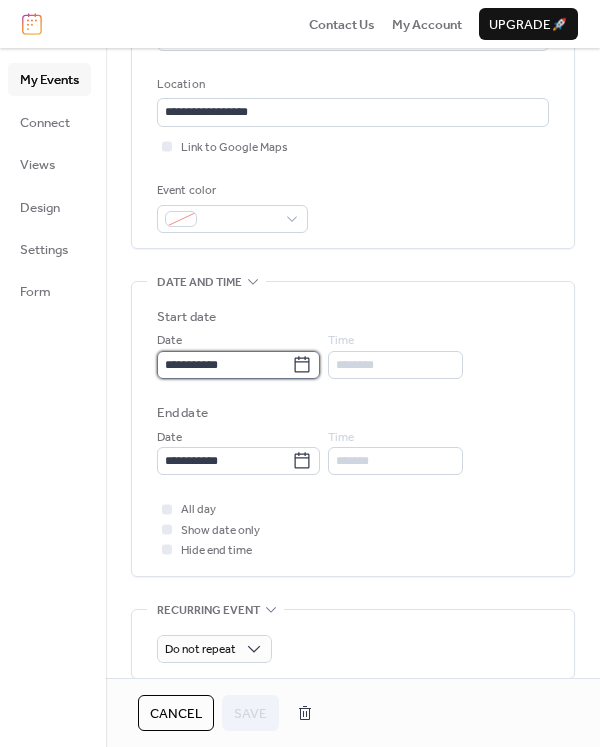 click on "**********" at bounding box center (224, 365) 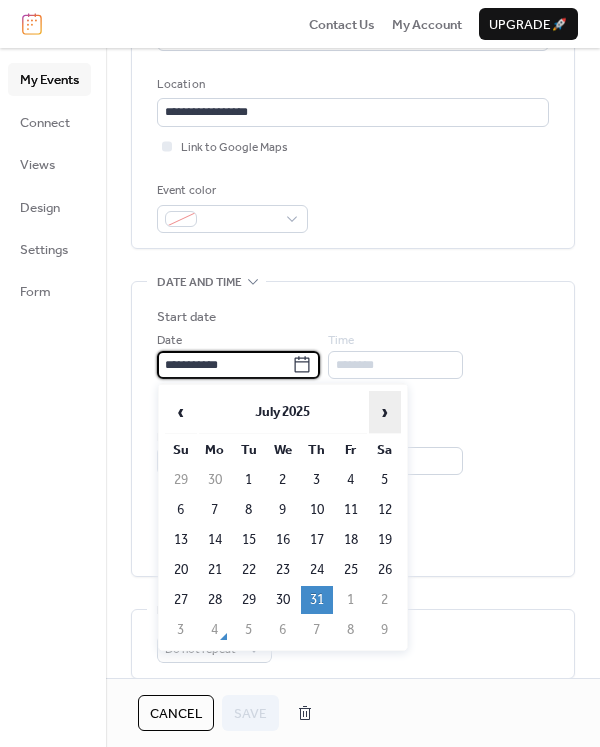 click on "›" at bounding box center (385, 412) 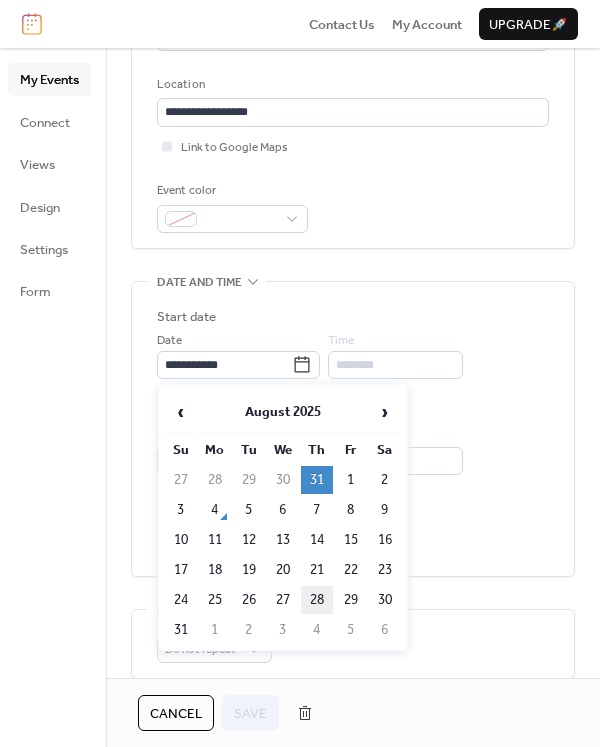 click on "28" at bounding box center (317, 600) 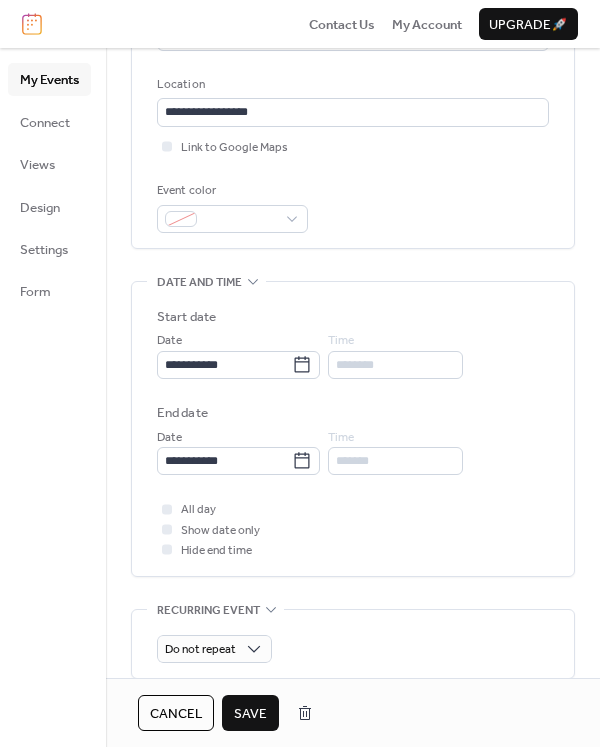 click on "Save" at bounding box center [250, 714] 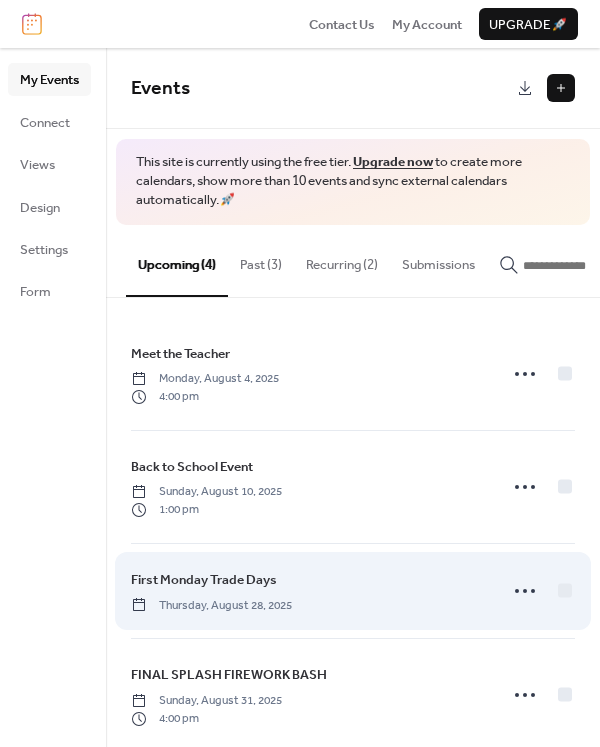 scroll, scrollTop: 31, scrollLeft: 0, axis: vertical 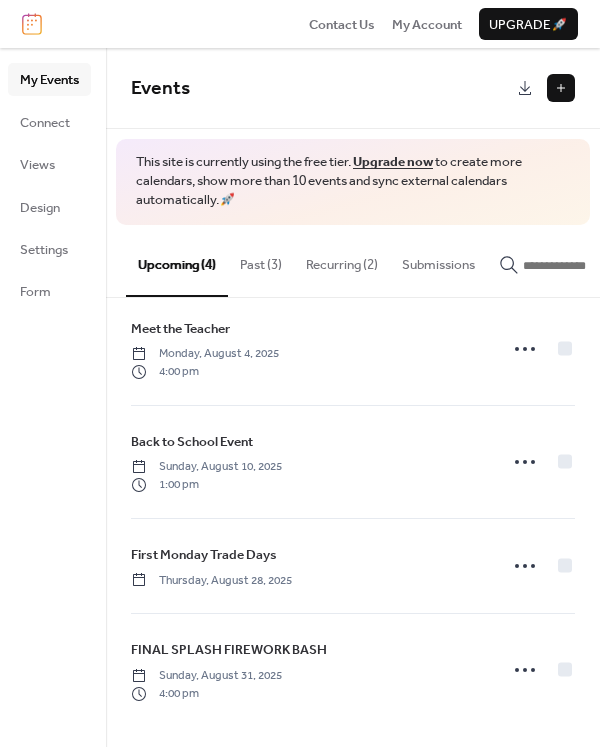 click on "Past (3)" at bounding box center (261, 260) 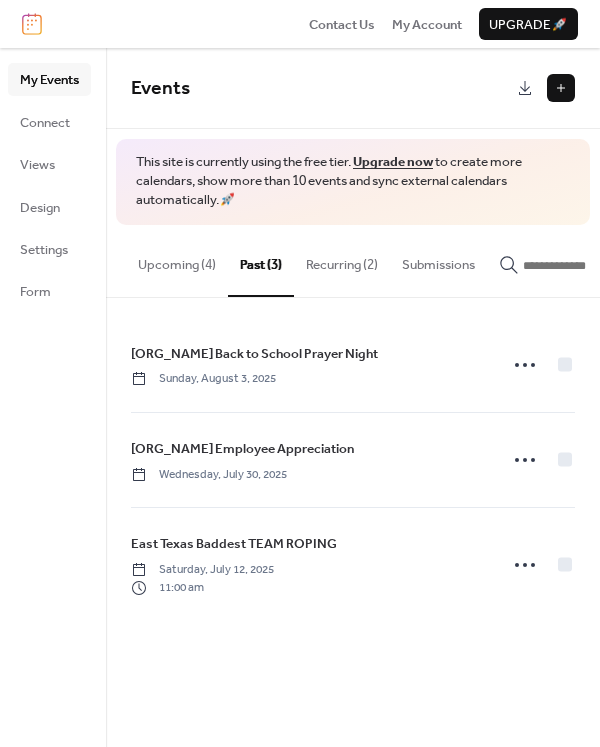 click on "Recurring (2)" at bounding box center (342, 260) 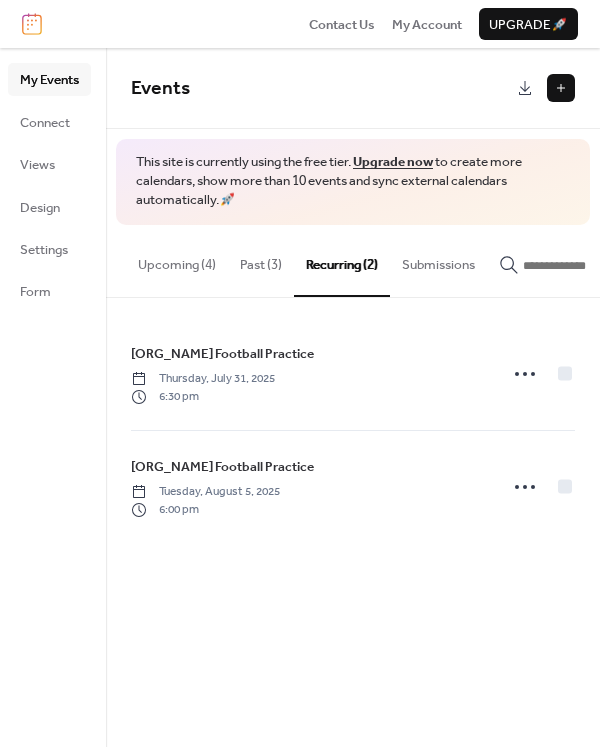 click on "Past (3)" at bounding box center (261, 260) 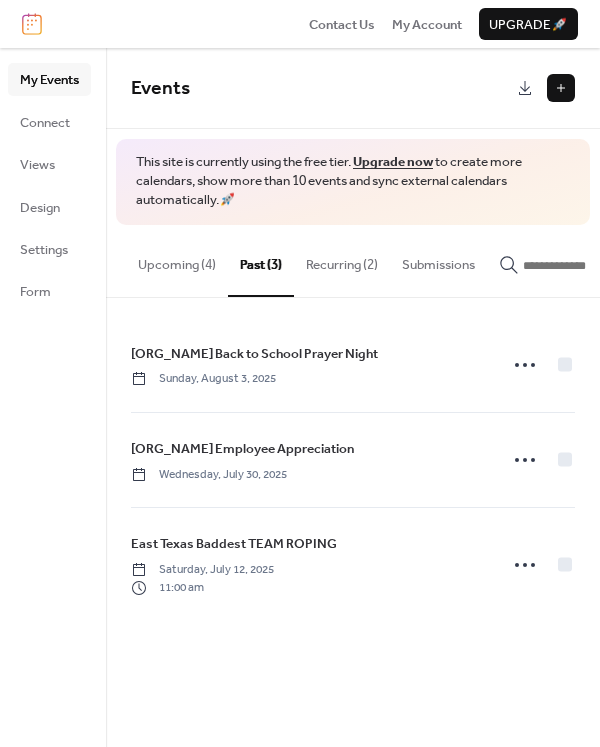 click on "Upcoming (4)" at bounding box center [177, 260] 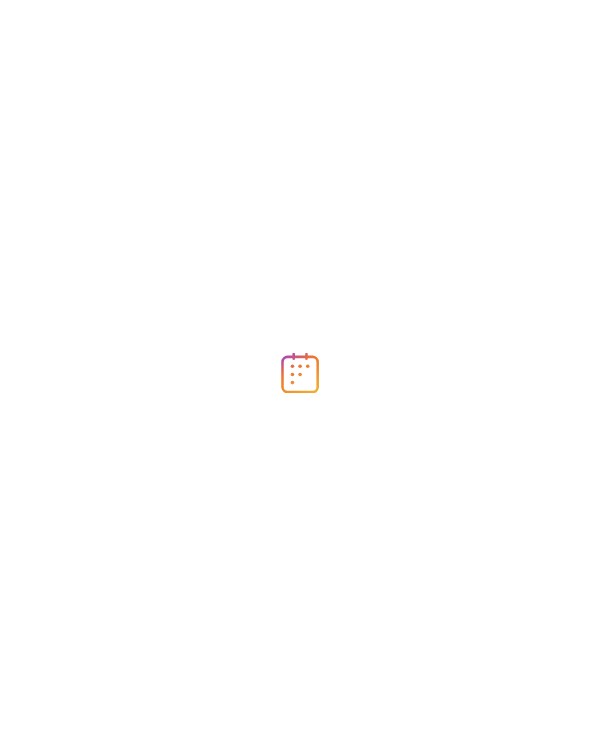 scroll, scrollTop: 0, scrollLeft: 0, axis: both 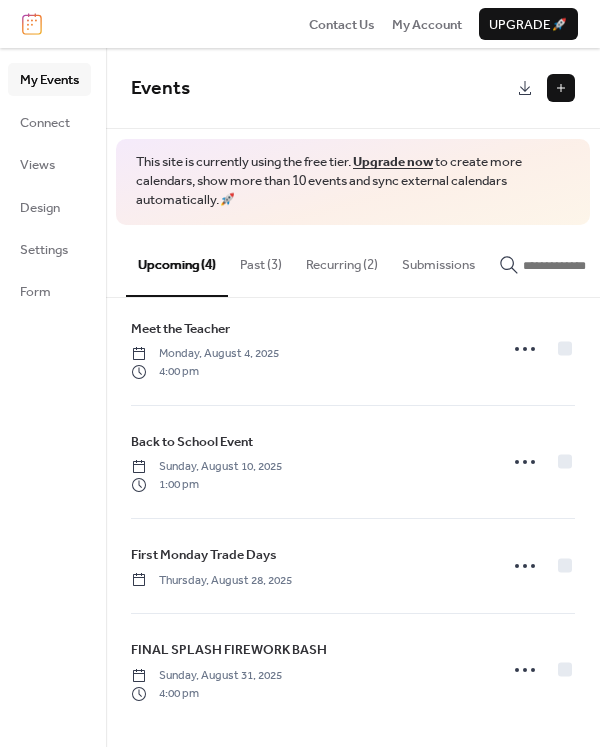 click on "Past (3)" at bounding box center (261, 260) 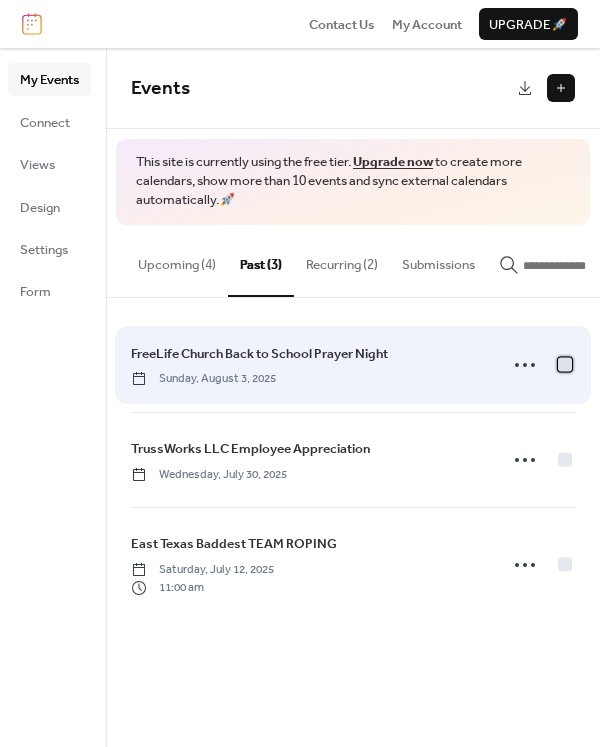 click at bounding box center (565, 364) 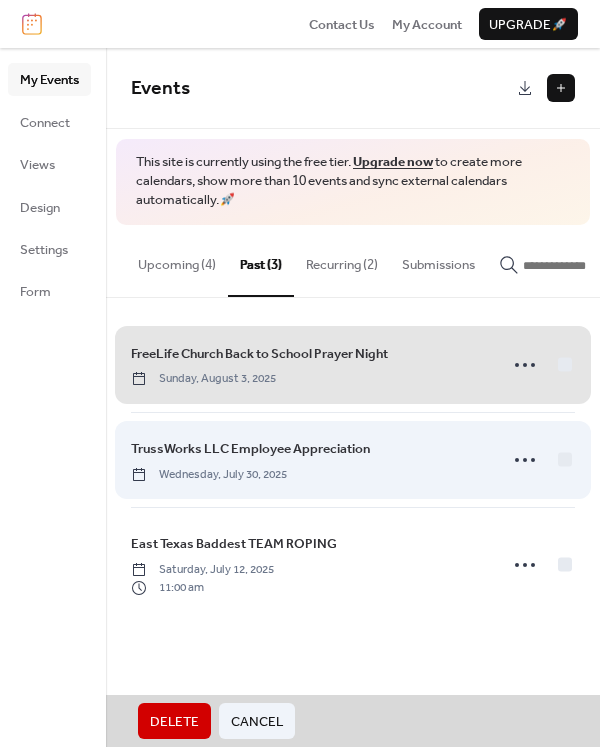 click on "TrussWorks LLC Employee Appreciation Wednesday, [MONTH] 30, 2025" at bounding box center (353, 459) 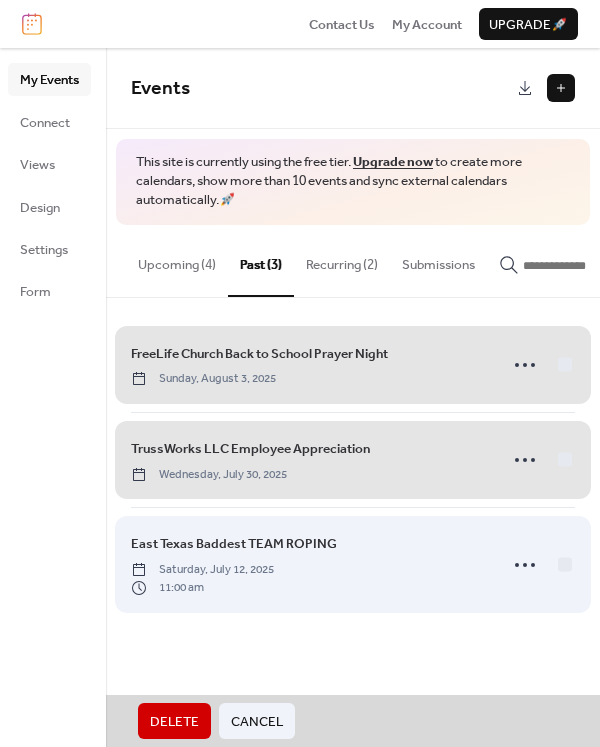 click on "East Texas Baddest TEAM ROPING Saturday, [MONTH] 12, 2025 11:00 am" at bounding box center [353, 563] 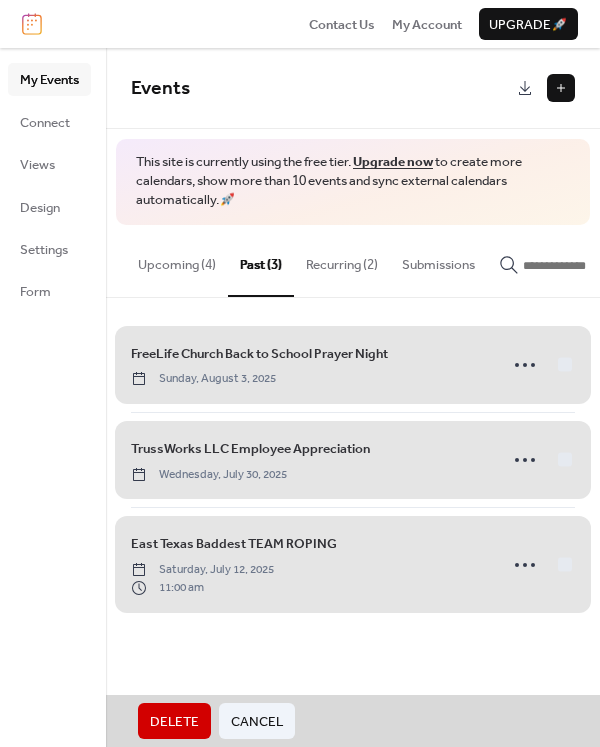 click on "Delete" at bounding box center (174, 722) 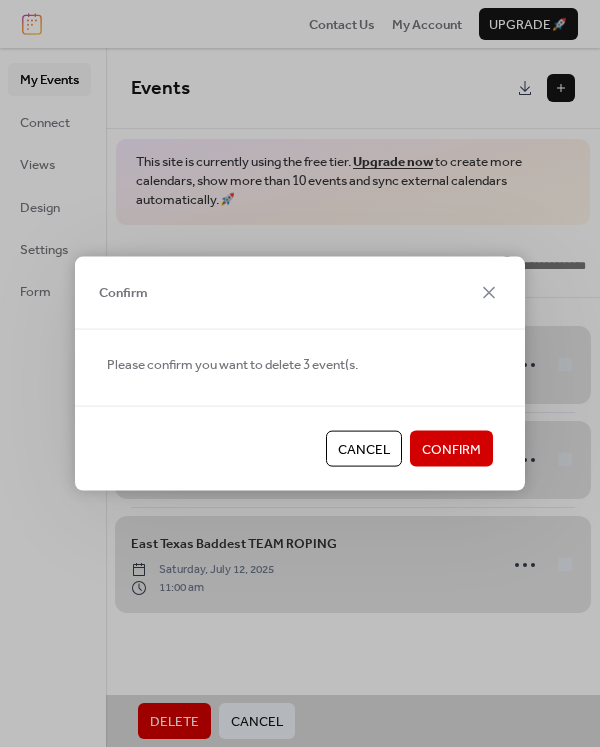 click on "Confirm" at bounding box center [451, 450] 